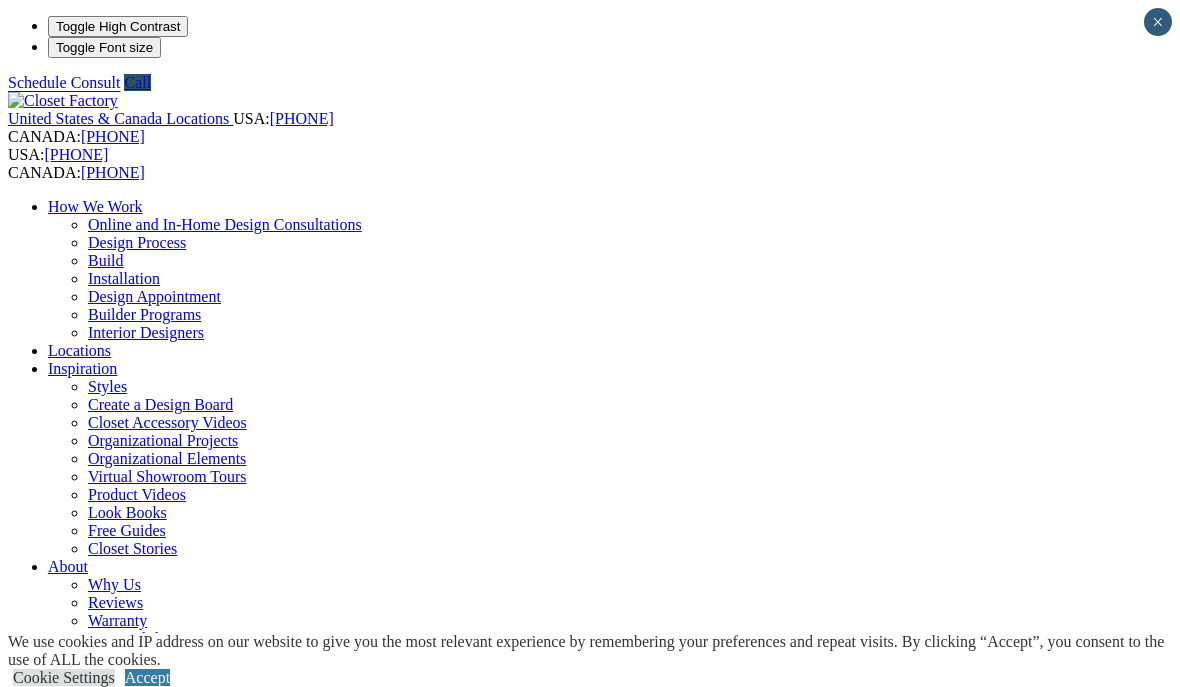 scroll, scrollTop: 0, scrollLeft: 0, axis: both 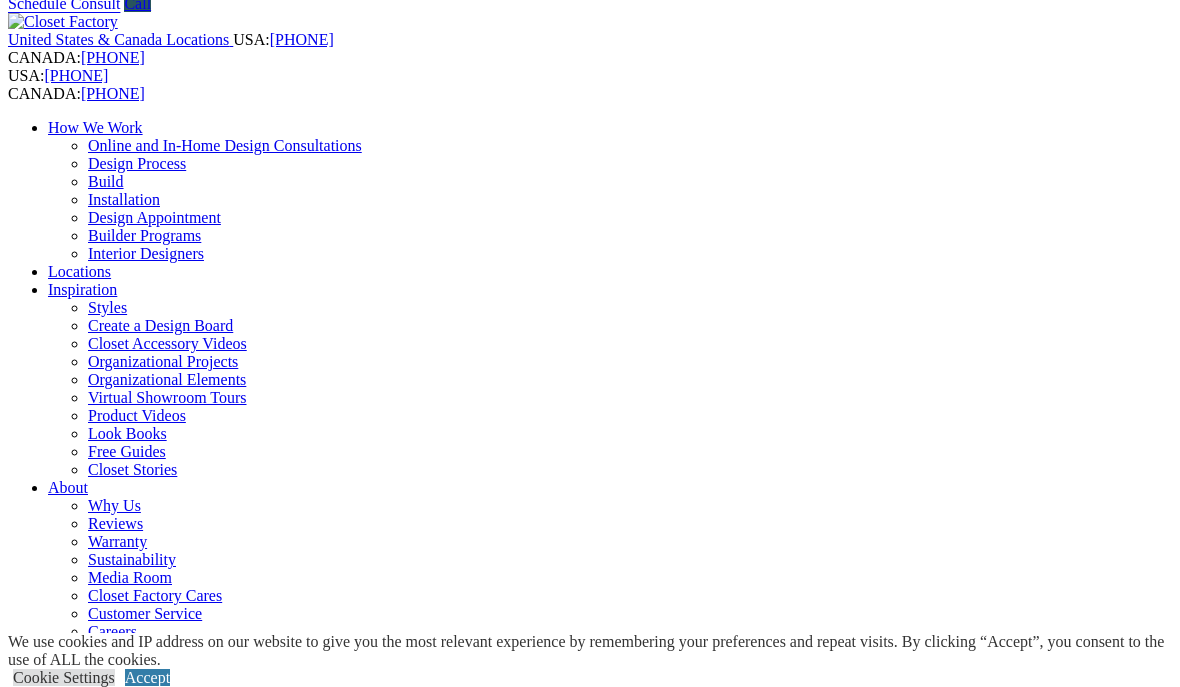 click on "Walk-in Closets" at bounding box center [139, 861] 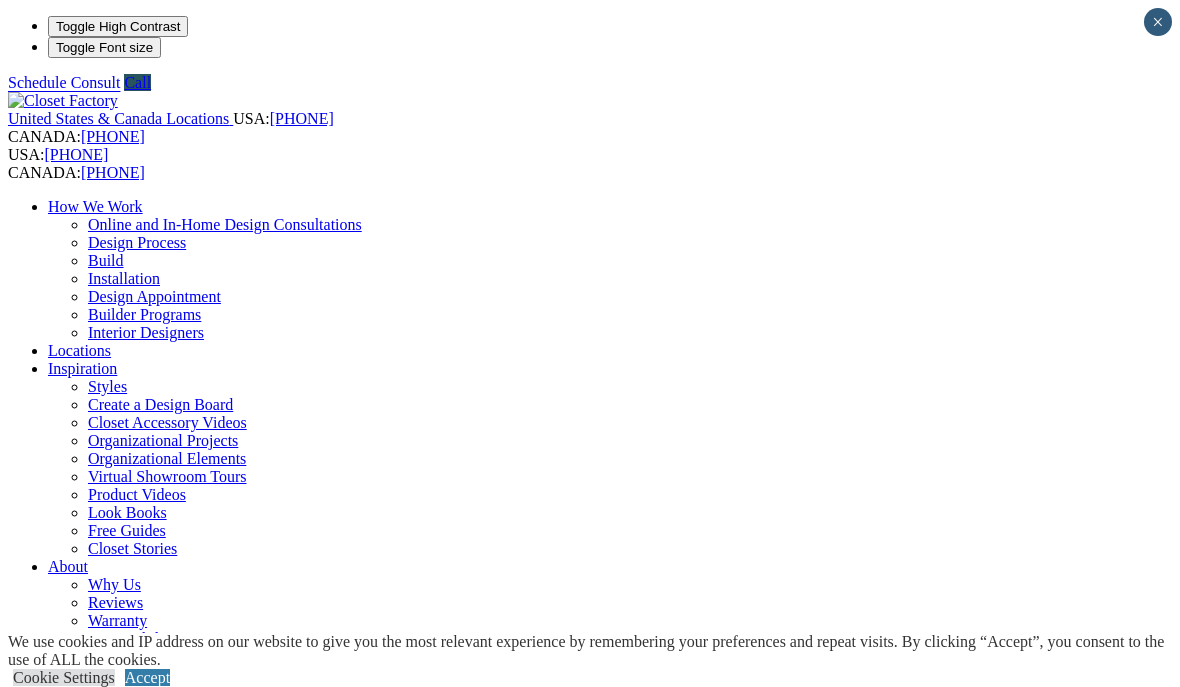 scroll, scrollTop: 0, scrollLeft: 0, axis: both 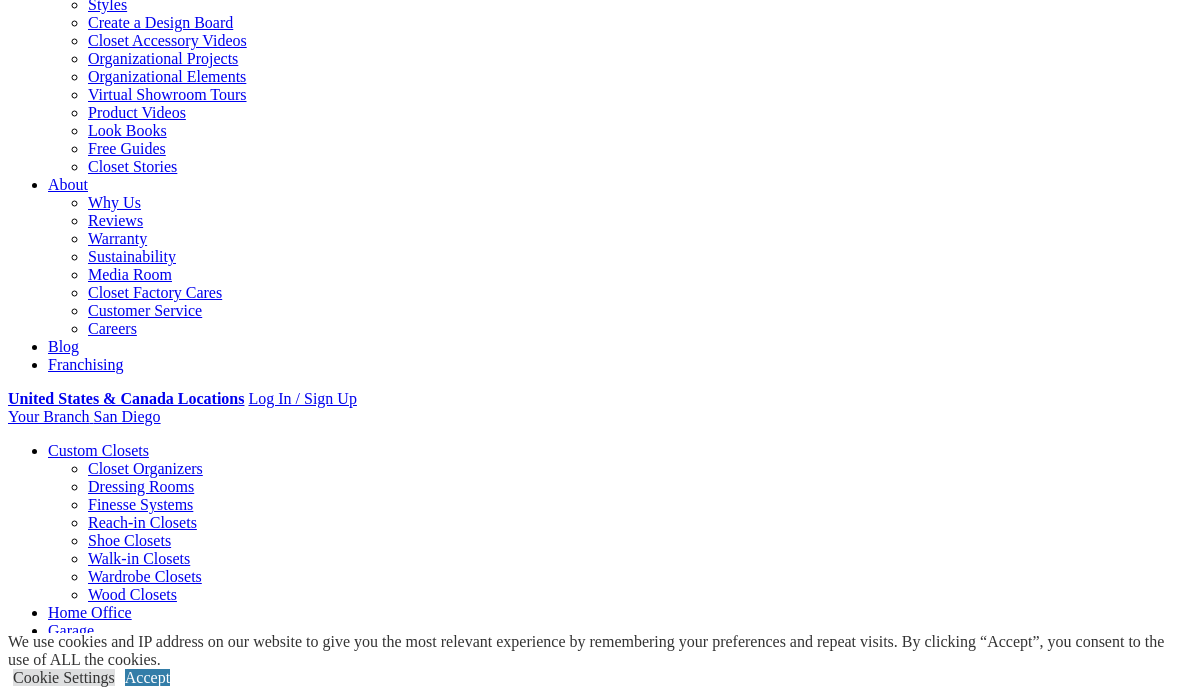 click on "CLOSE (X)" at bounding box center (46, 1463) 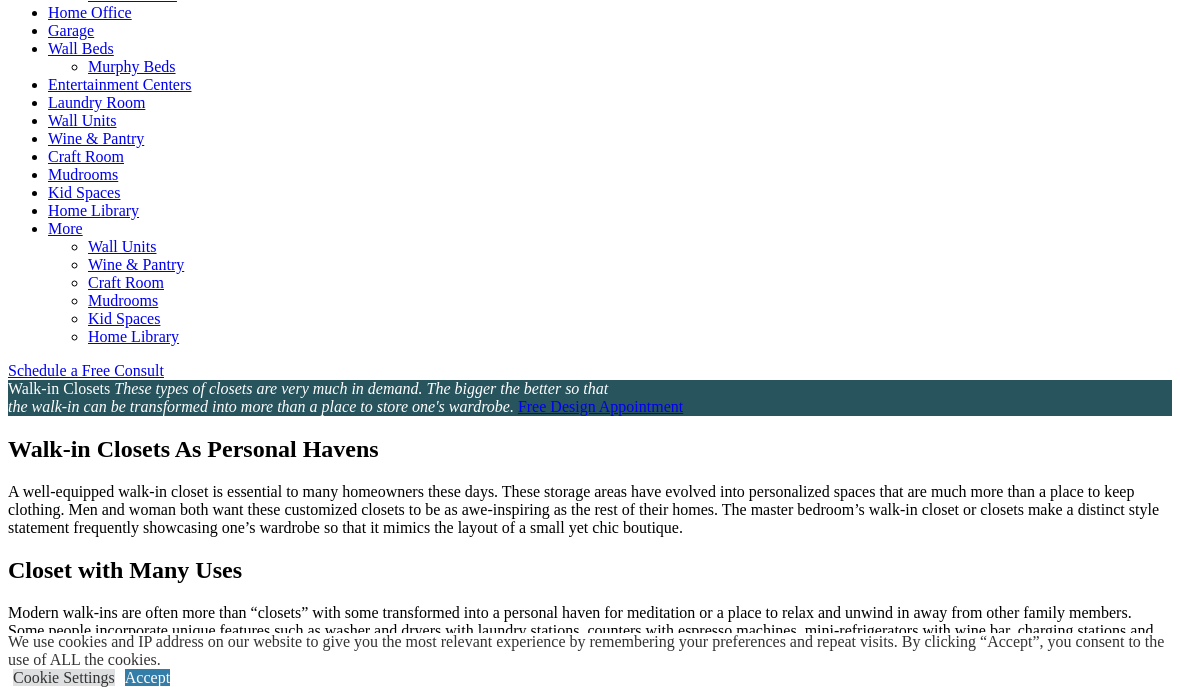 scroll, scrollTop: 1001, scrollLeft: 0, axis: vertical 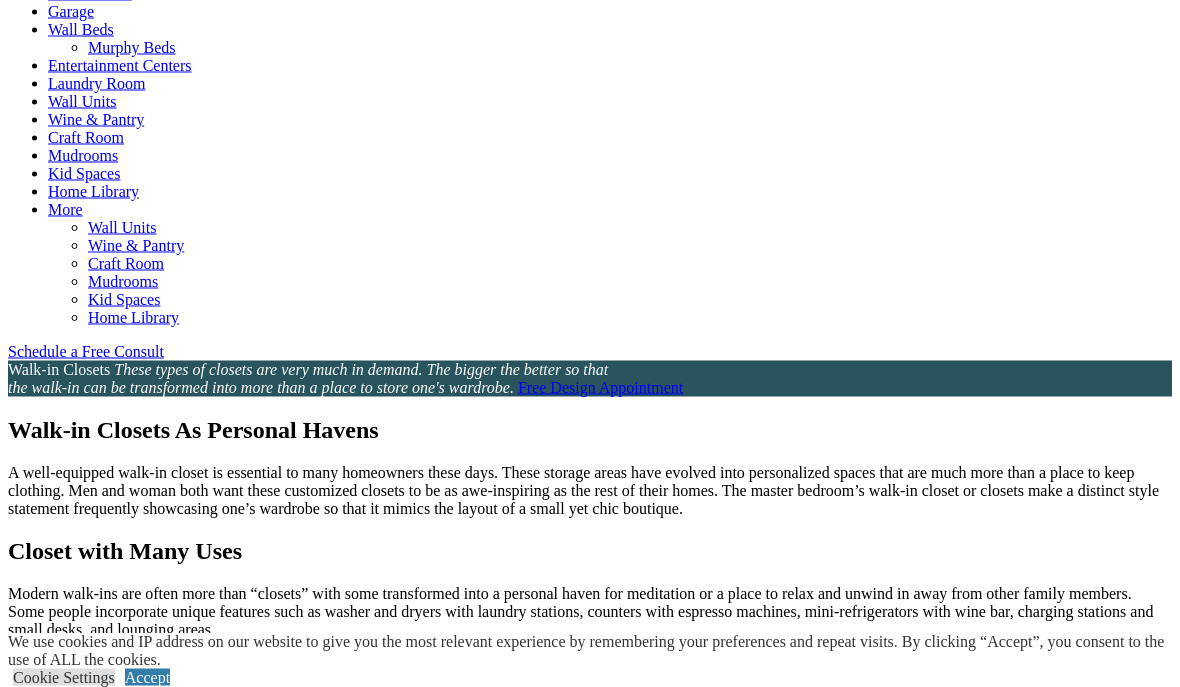 click on "Accept" at bounding box center (147, 677) 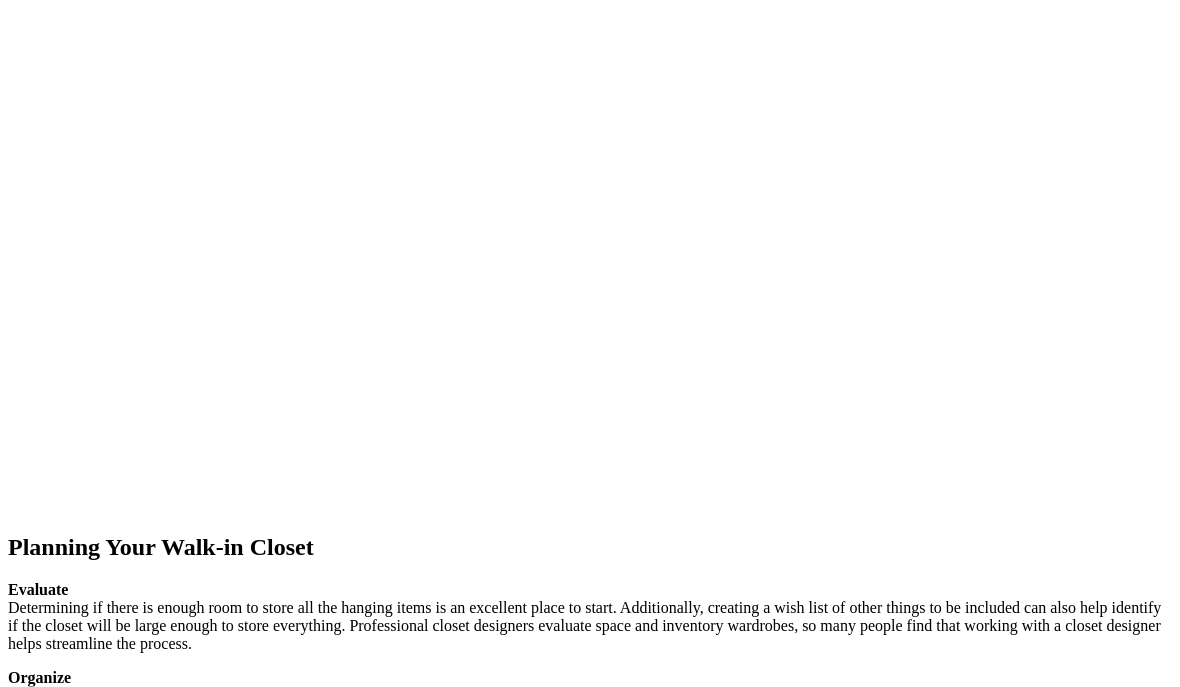 scroll, scrollTop: 2626, scrollLeft: 0, axis: vertical 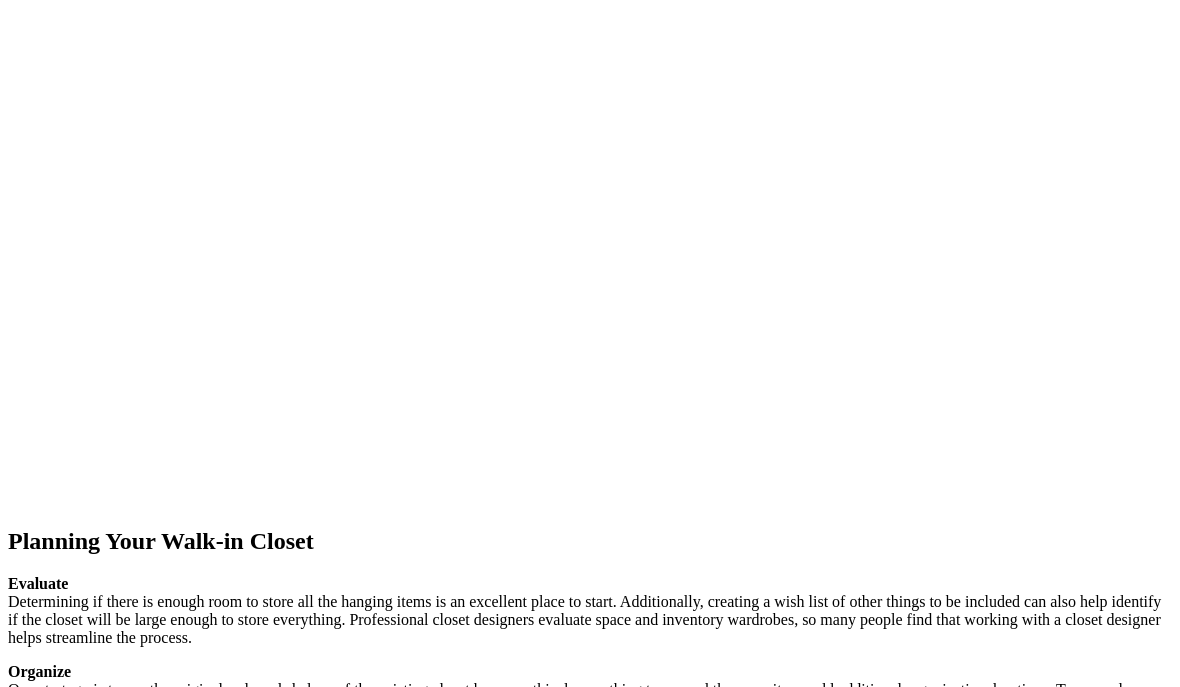 click at bounding box center [122, 1561] 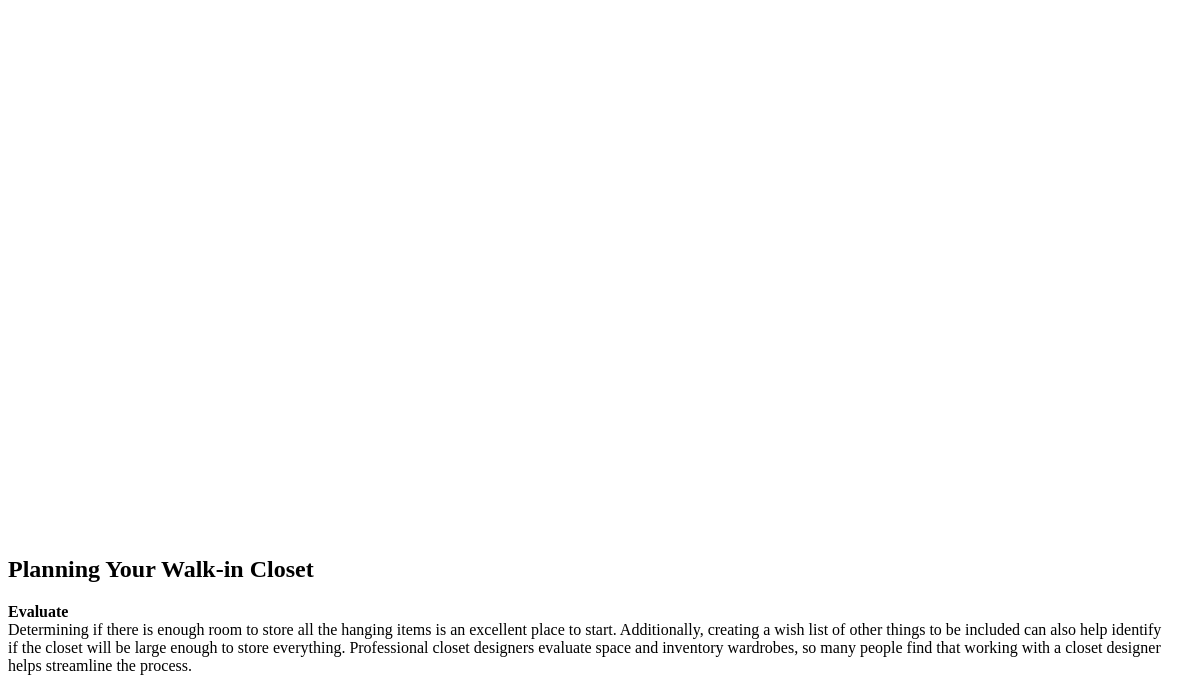 scroll, scrollTop: 2599, scrollLeft: 0, axis: vertical 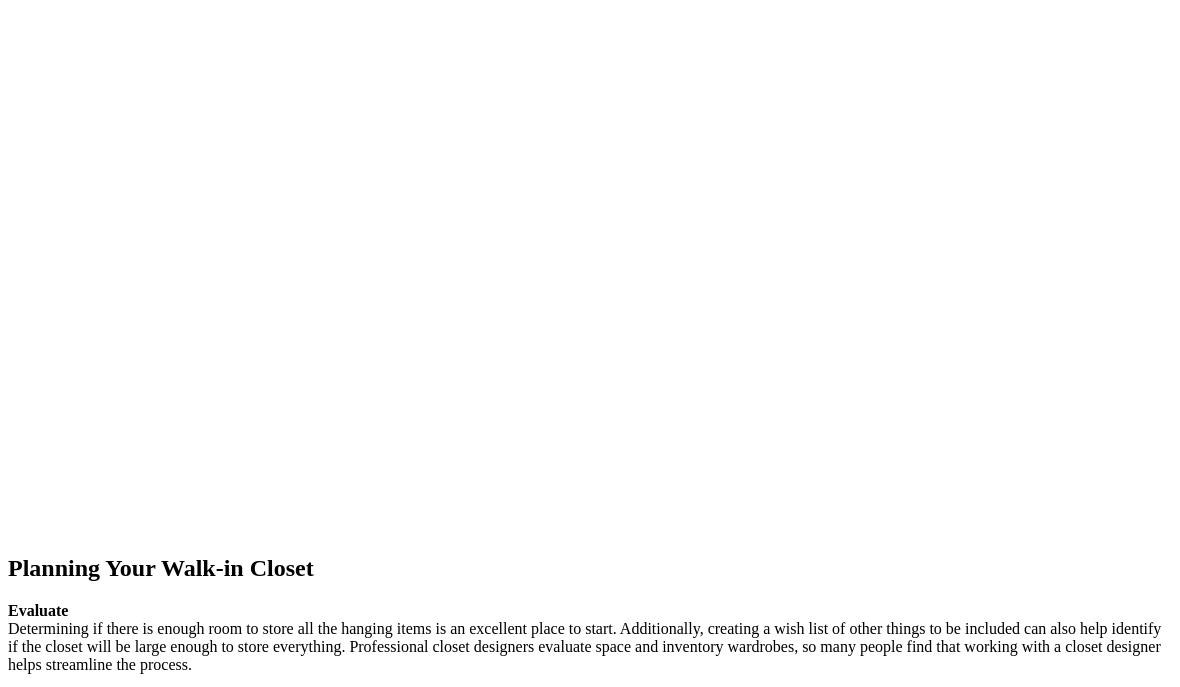 click on "next" at bounding box center [590, 1903] 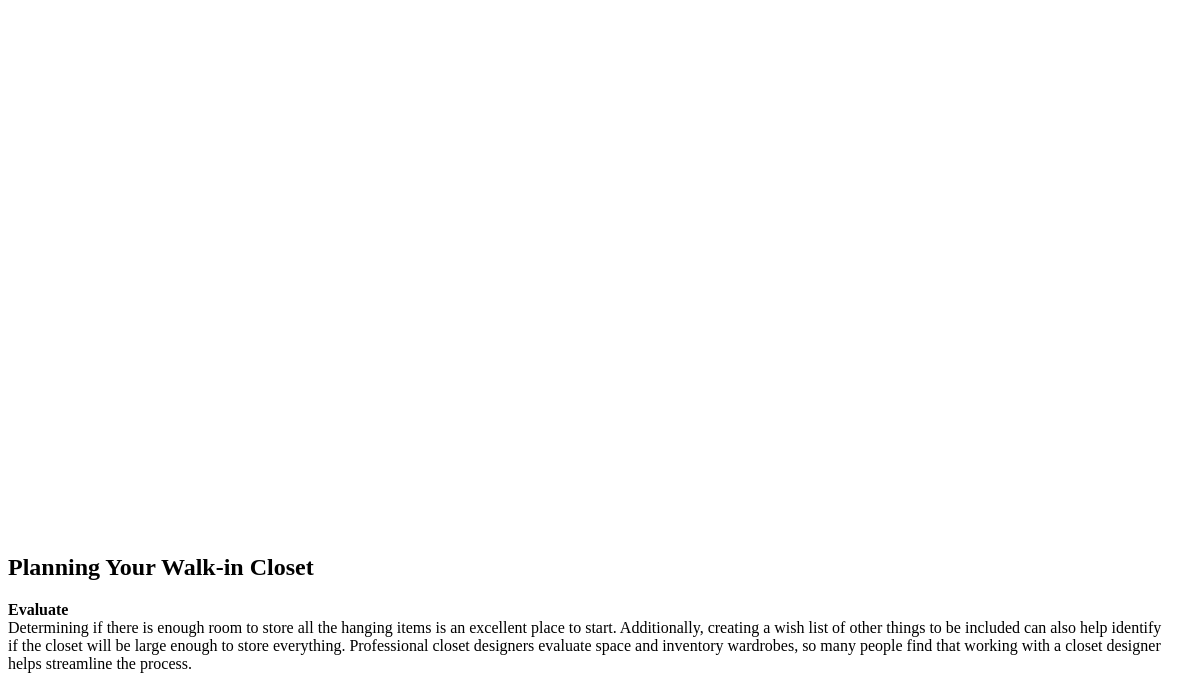 click on "next" at bounding box center (590, 1902) 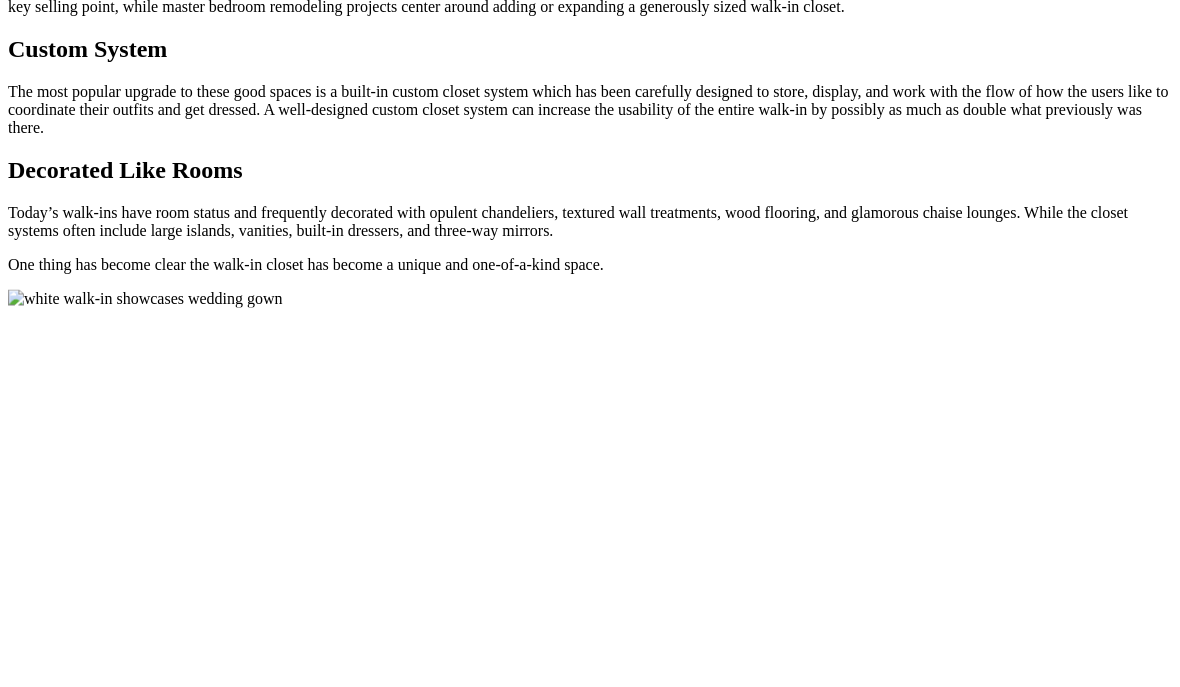scroll, scrollTop: 1848, scrollLeft: 0, axis: vertical 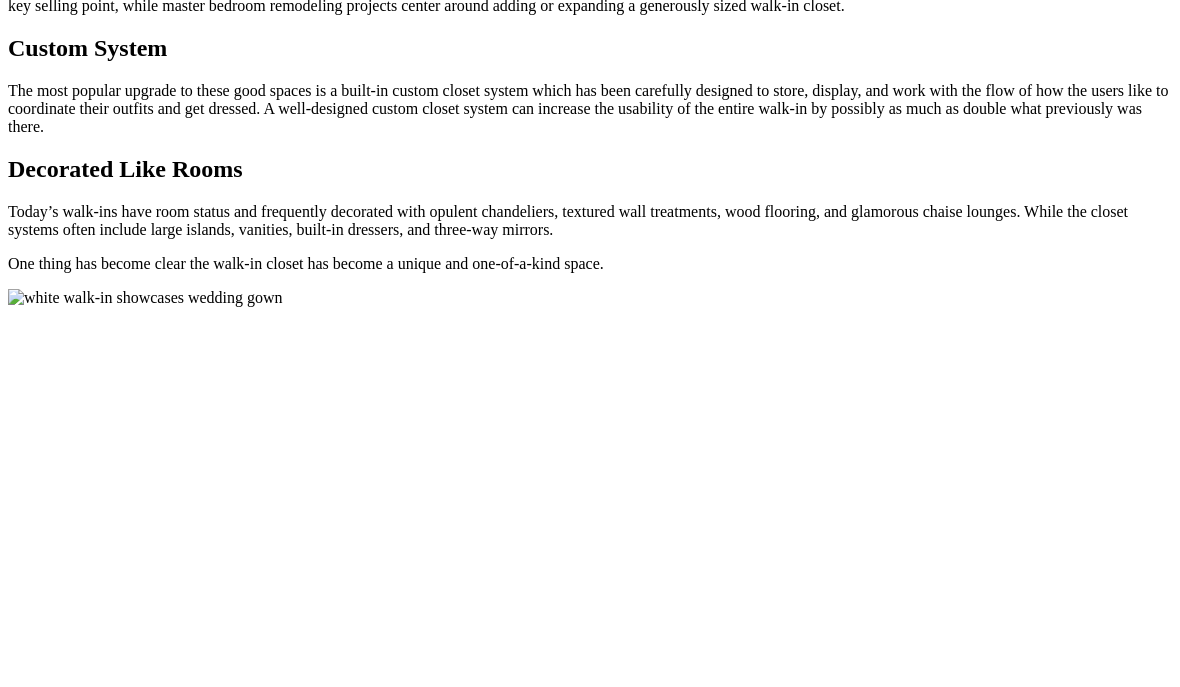 click on "Closet Organizers" at bounding box center (145, -998) 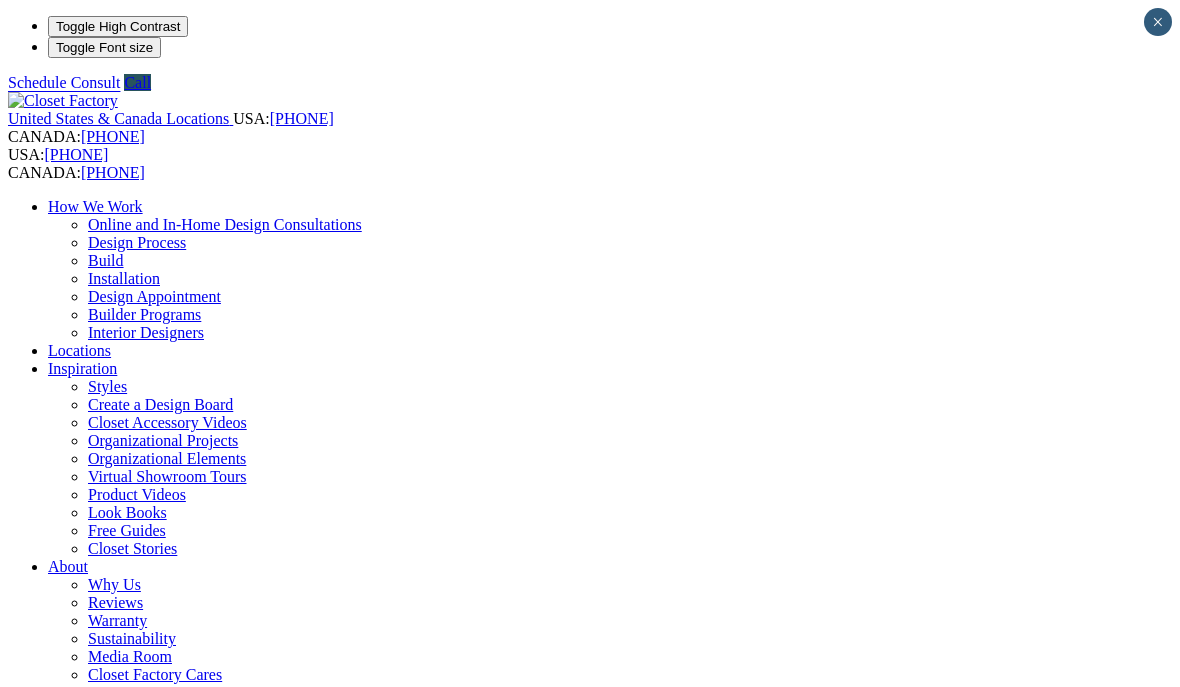 scroll, scrollTop: 0, scrollLeft: 0, axis: both 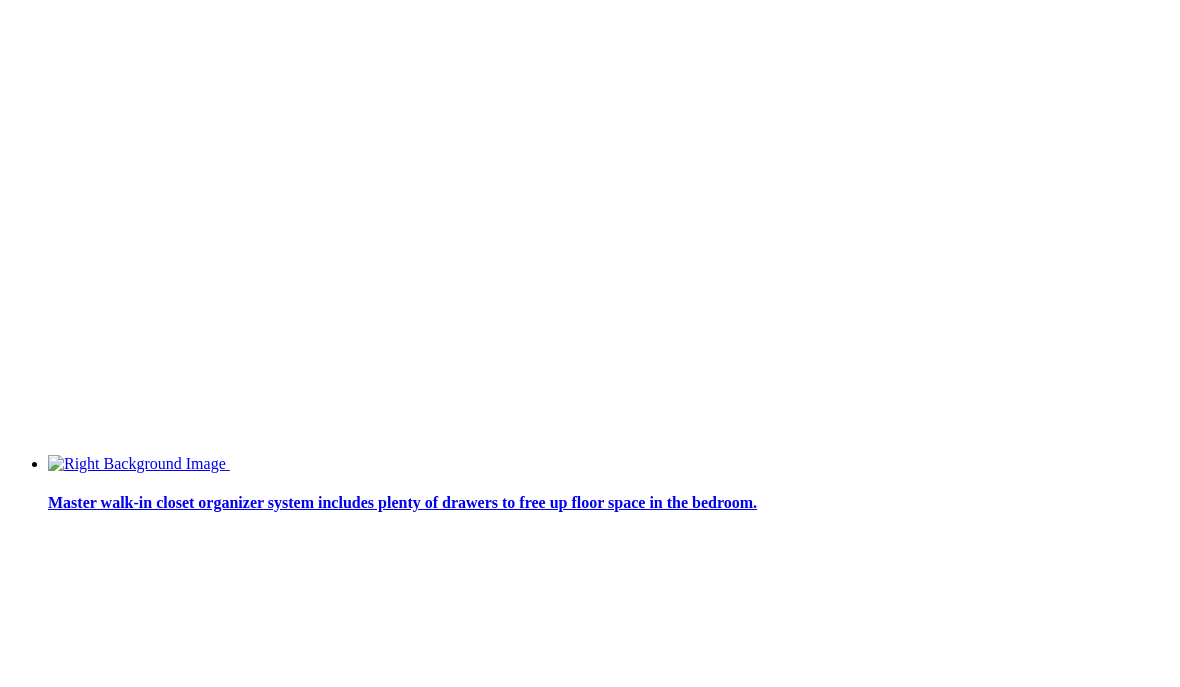 click on "Home Office" at bounding box center (90, -3725) 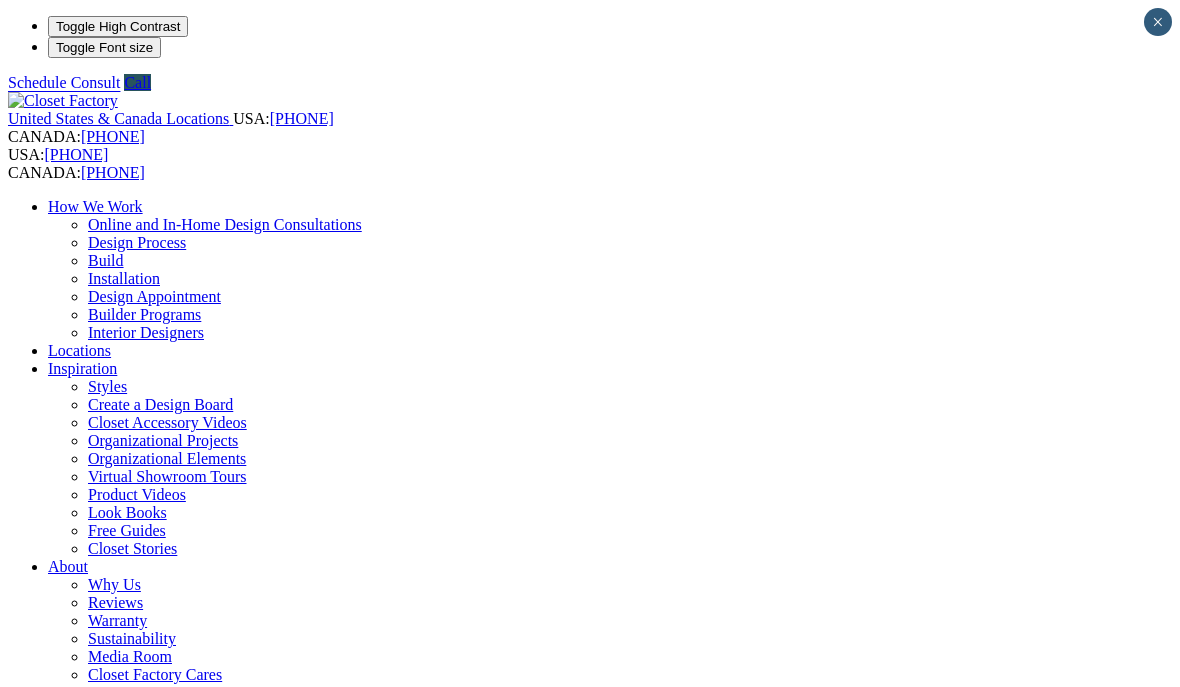 scroll, scrollTop: 0, scrollLeft: 0, axis: both 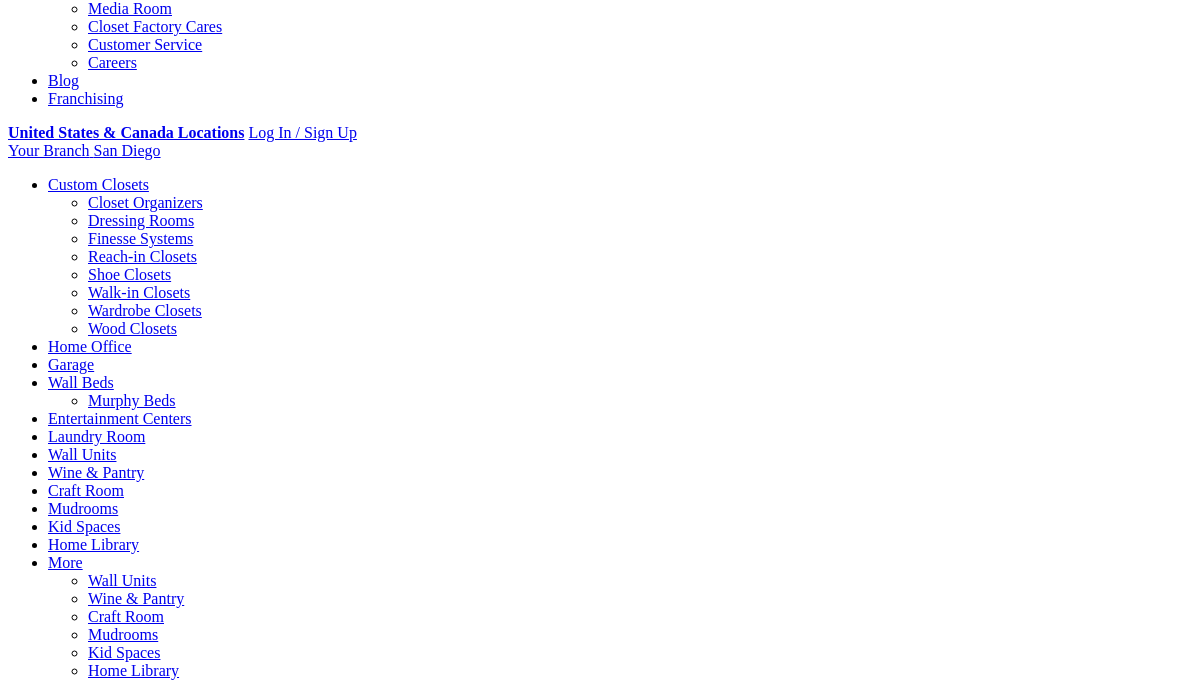 click on "Your Branch
[CITY]
ZIP code
*" at bounding box center (590, 151) 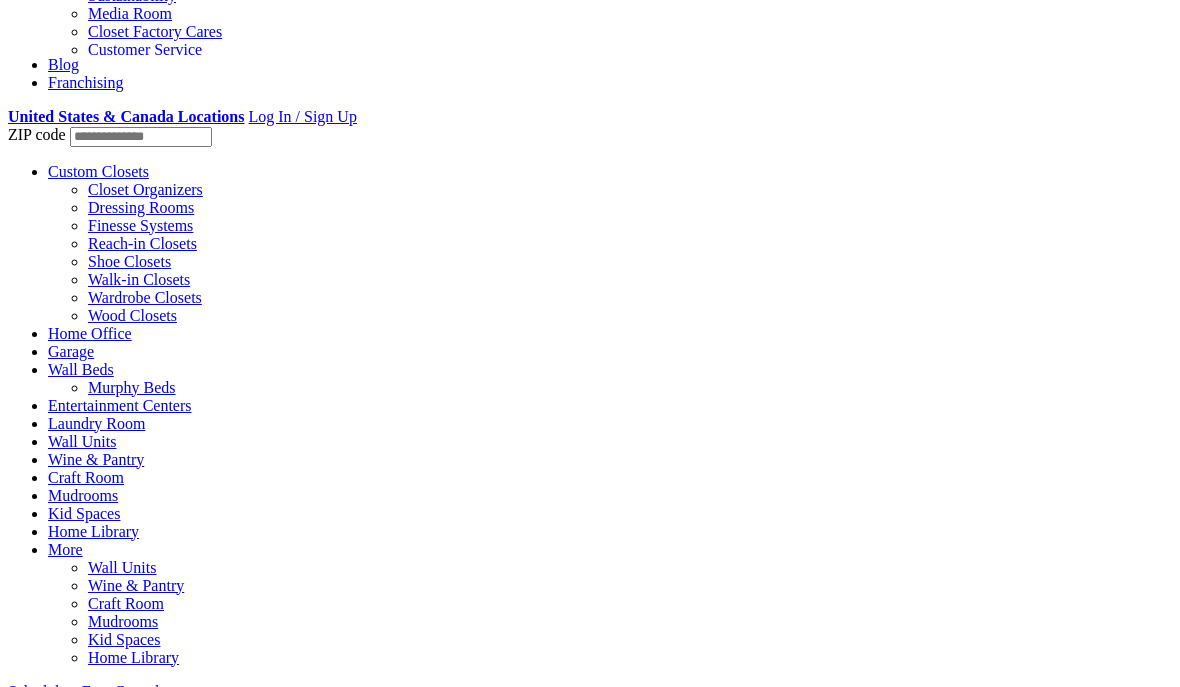 scroll, scrollTop: 647, scrollLeft: 0, axis: vertical 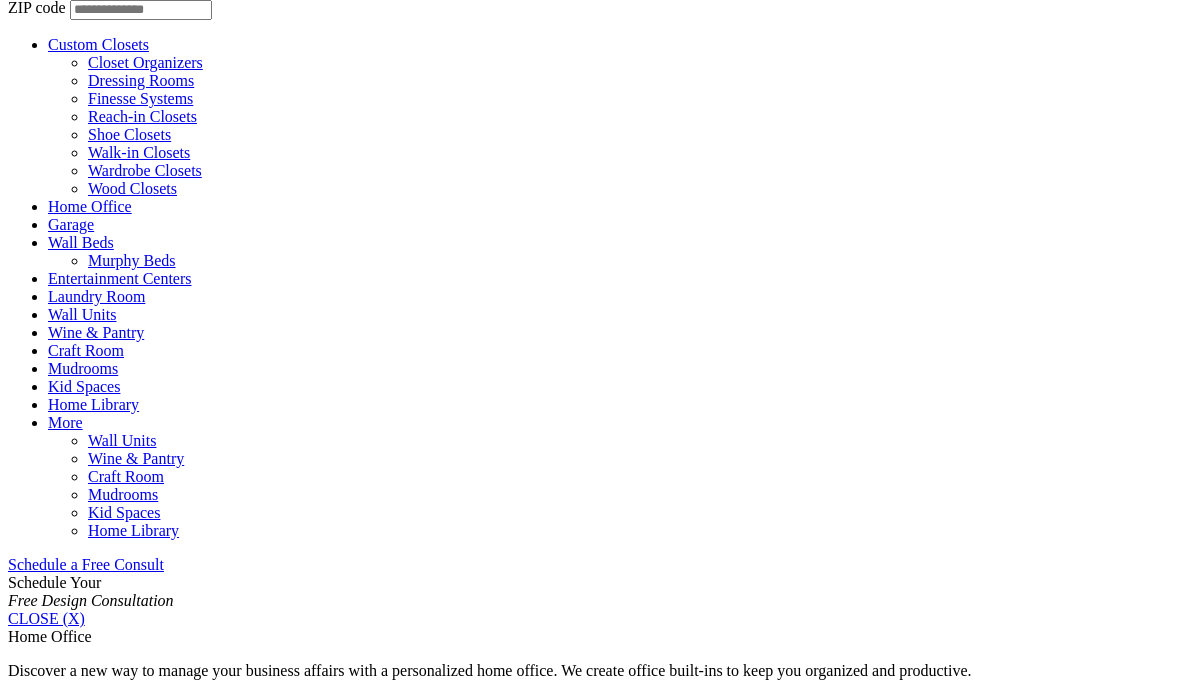 click on "Your Branch
[CITY]
ZIP code
*" at bounding box center (590, 9) 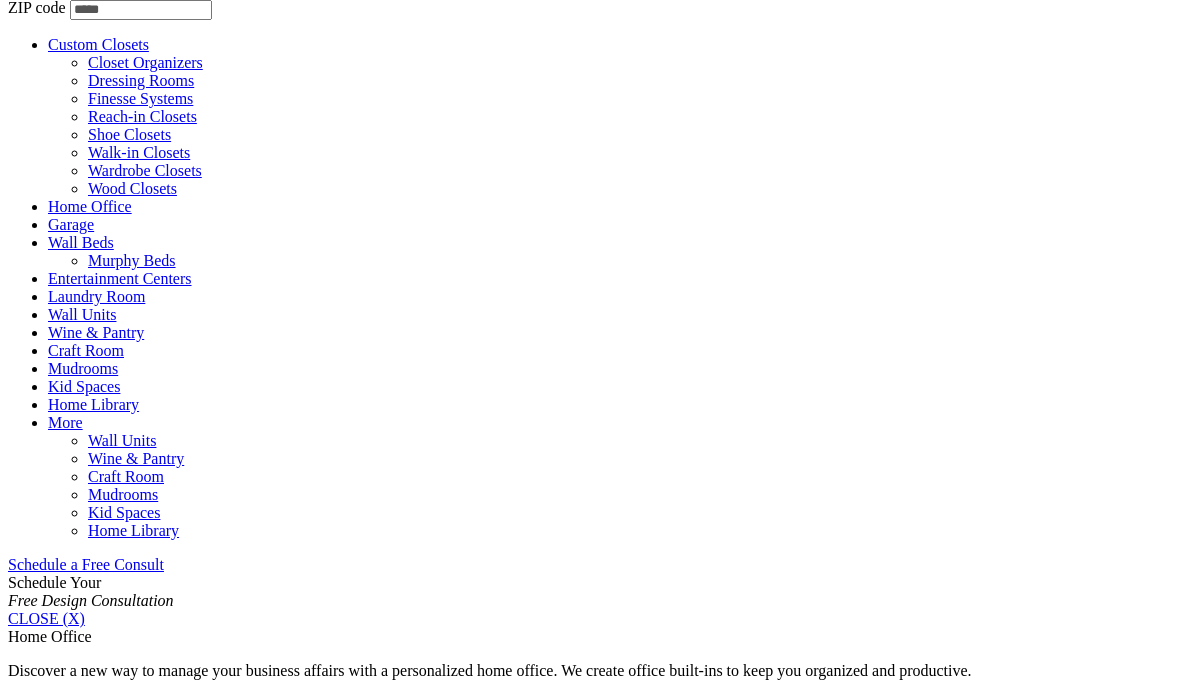 type on "*****" 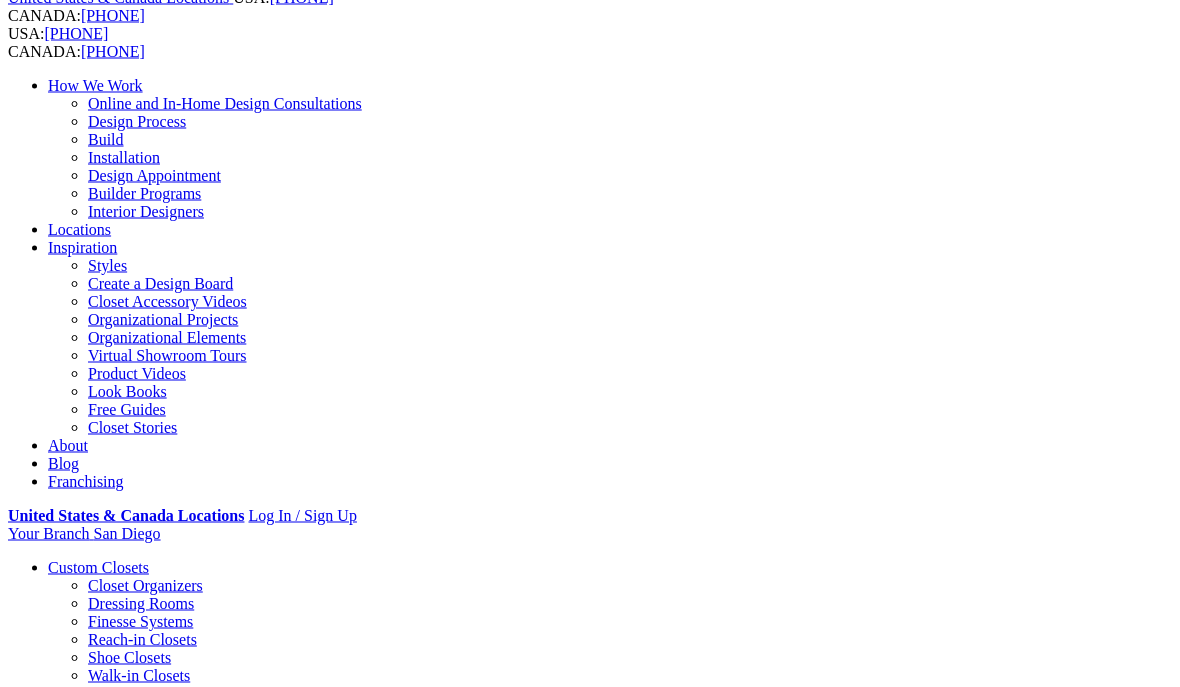 scroll, scrollTop: 125, scrollLeft: 0, axis: vertical 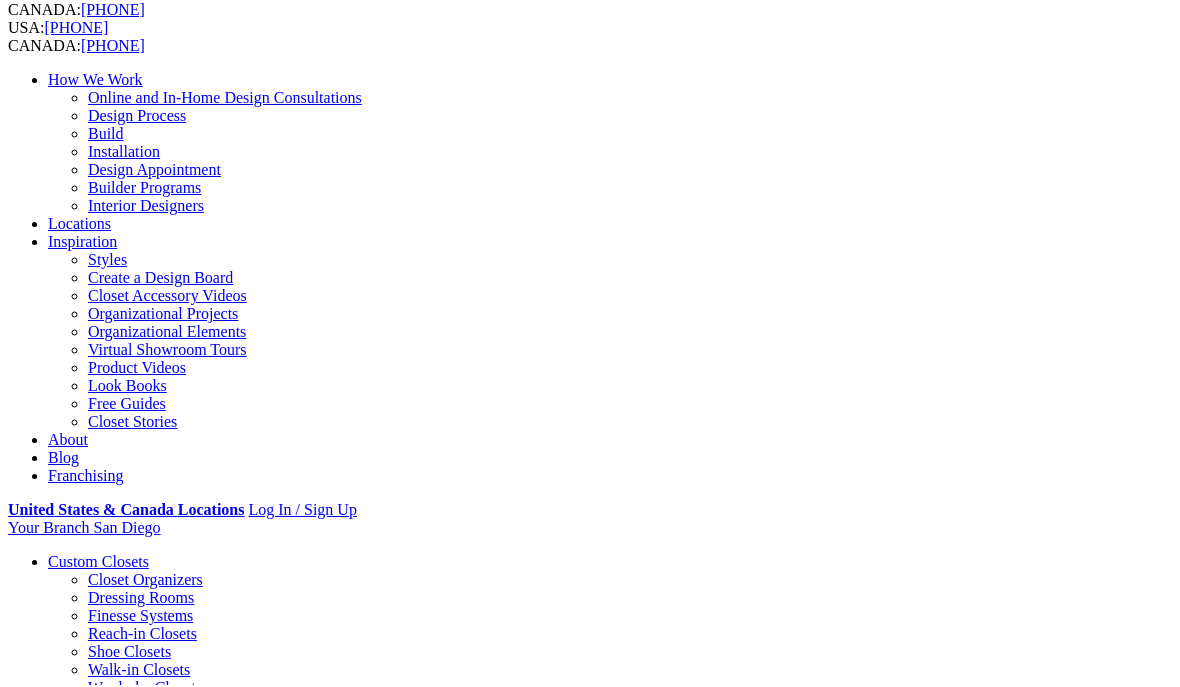 click on "Gallery" at bounding box center (111, 1771) 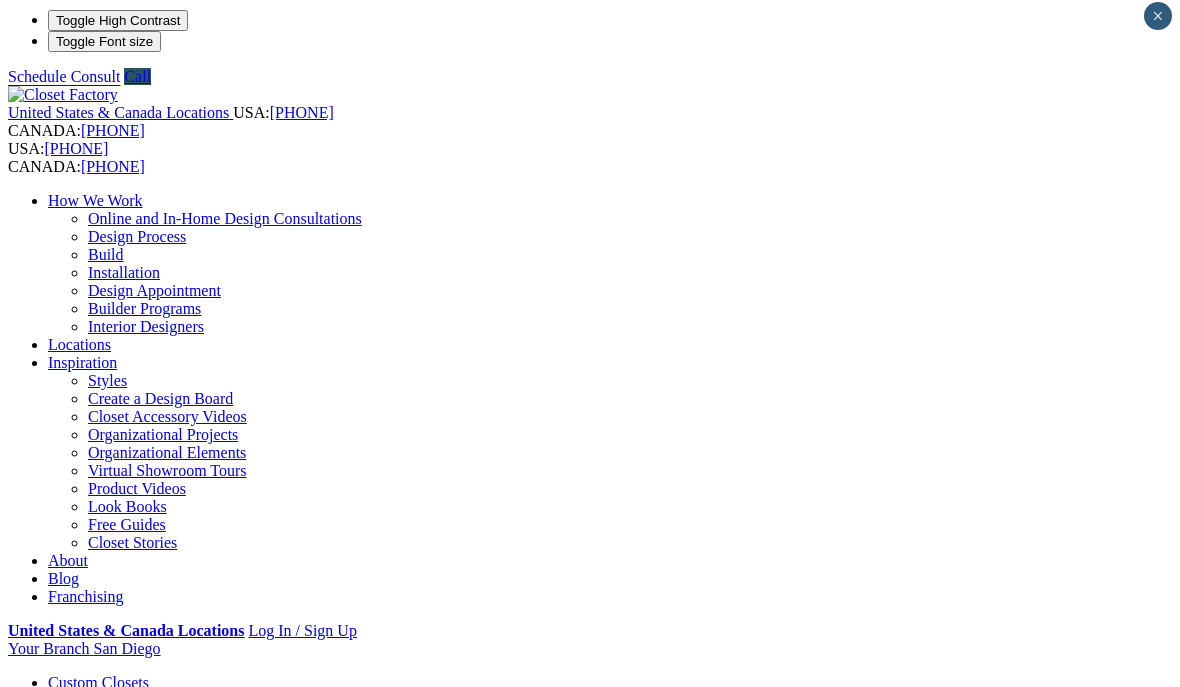 scroll, scrollTop: 0, scrollLeft: 0, axis: both 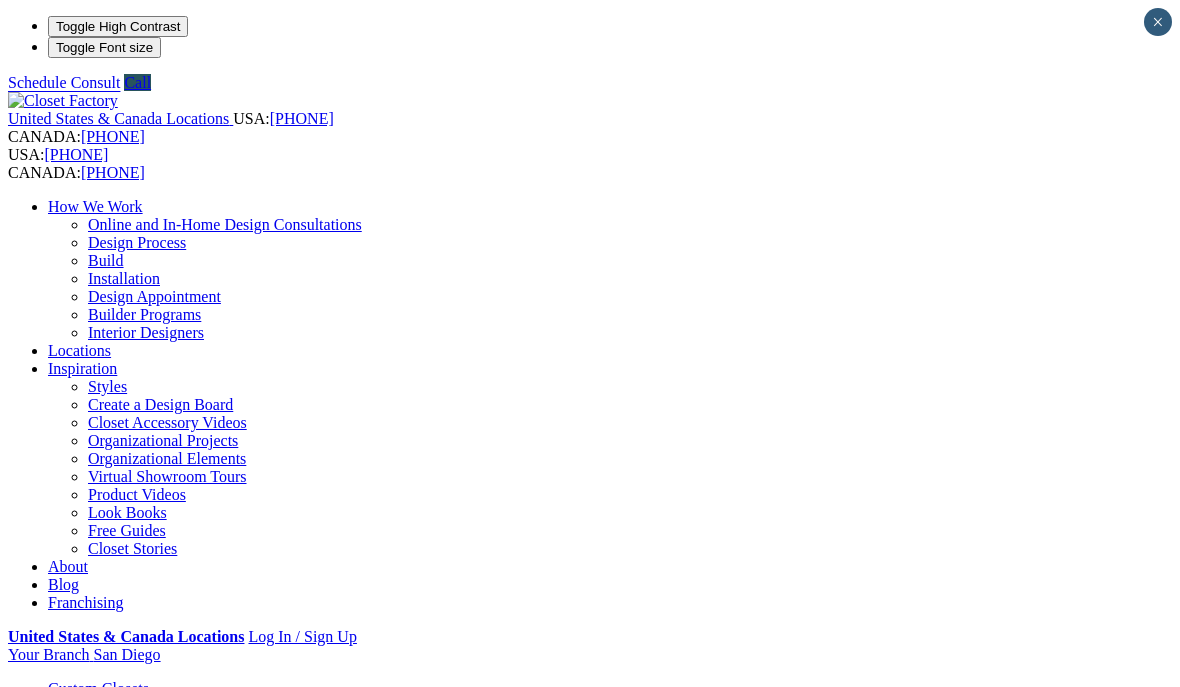 click on "Locations" at bounding box center [79, 350] 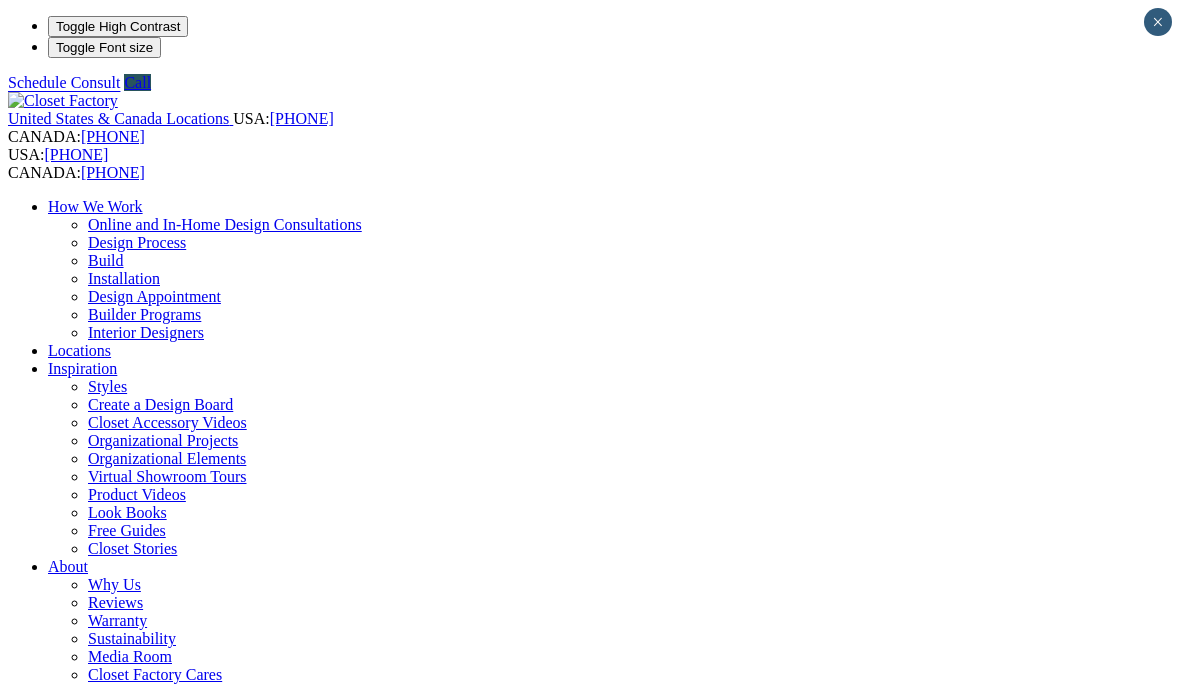 scroll, scrollTop: 0, scrollLeft: 0, axis: both 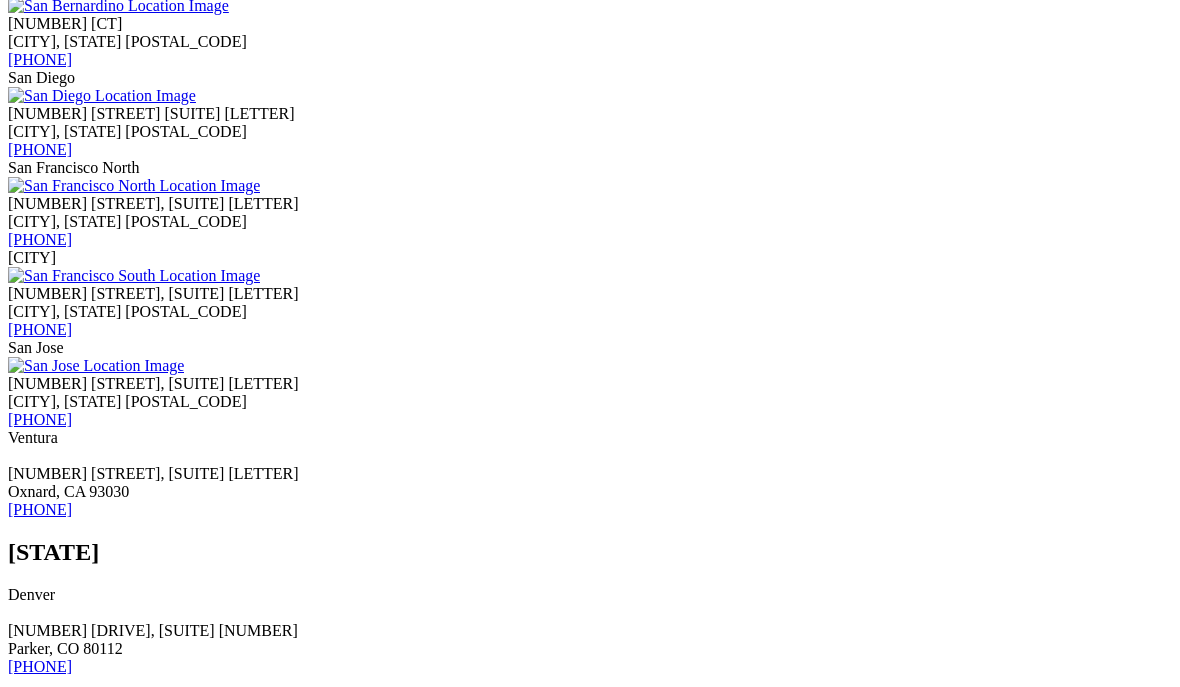 click on "8375 Camino Santa Fe #B  San Diego, CA 92121" at bounding box center (590, 123) 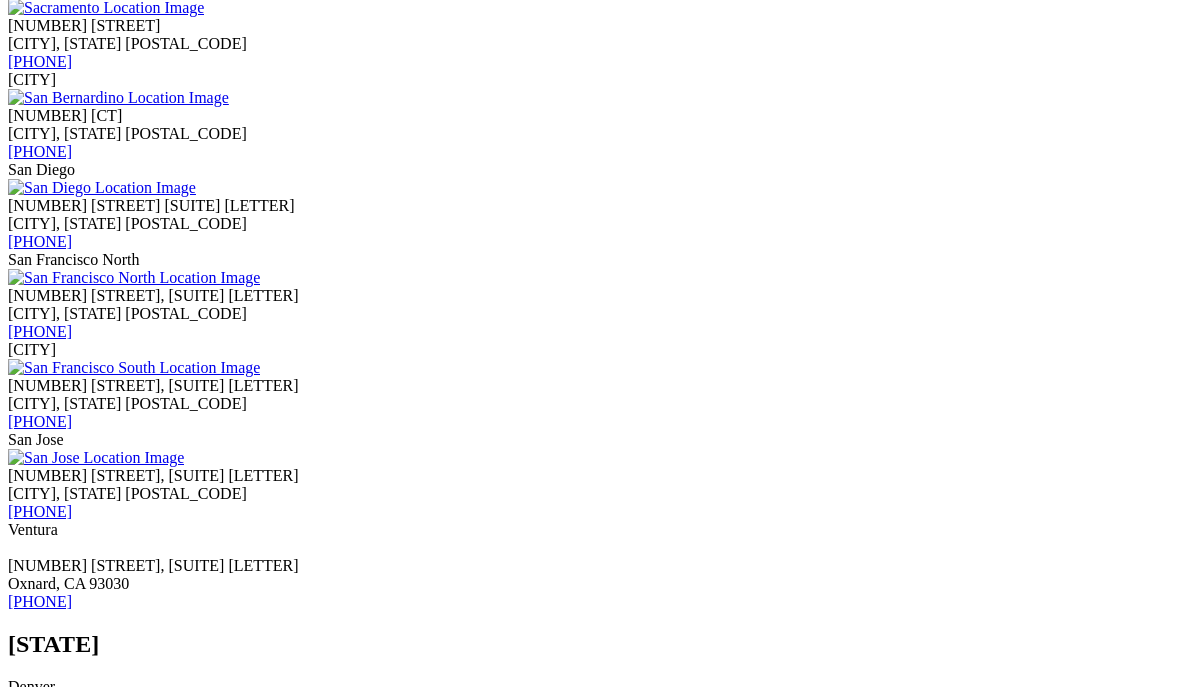 scroll, scrollTop: 2508, scrollLeft: 0, axis: vertical 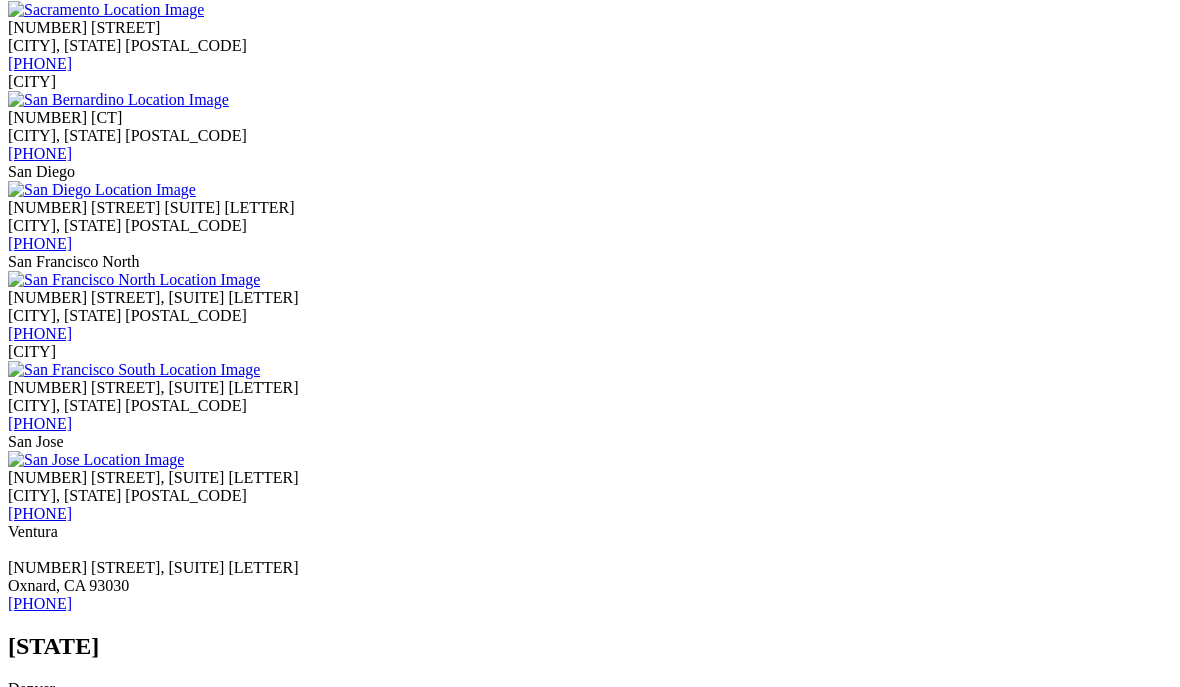 click at bounding box center [102, 190] 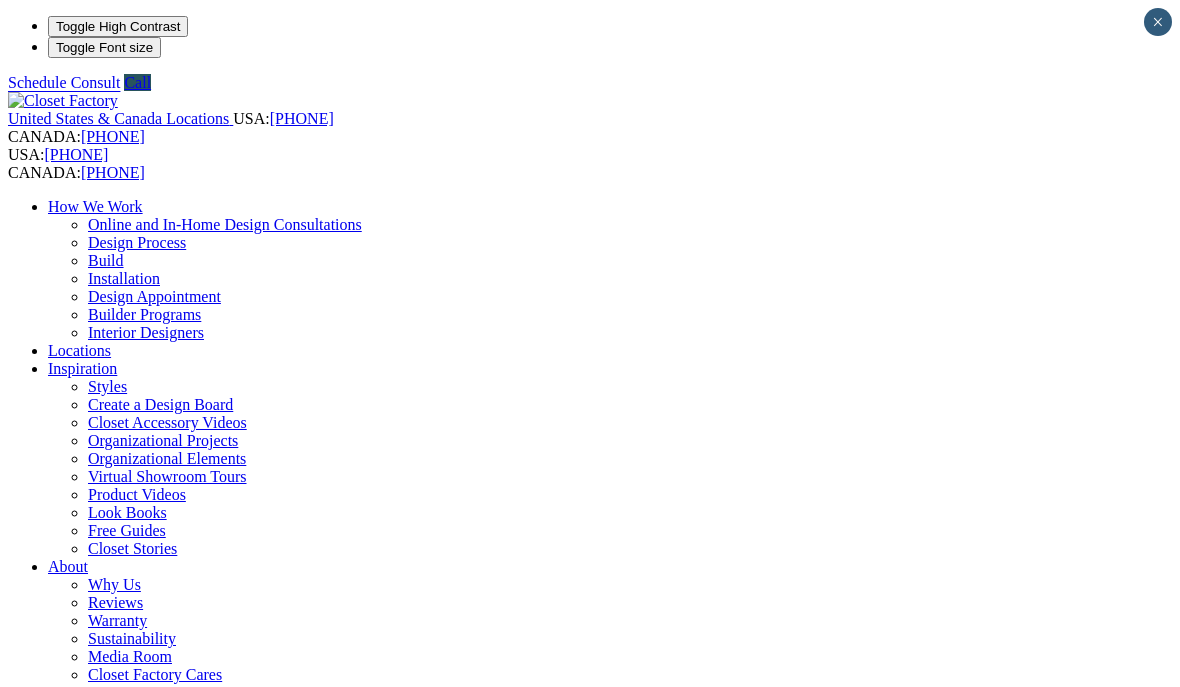 scroll, scrollTop: 0, scrollLeft: 0, axis: both 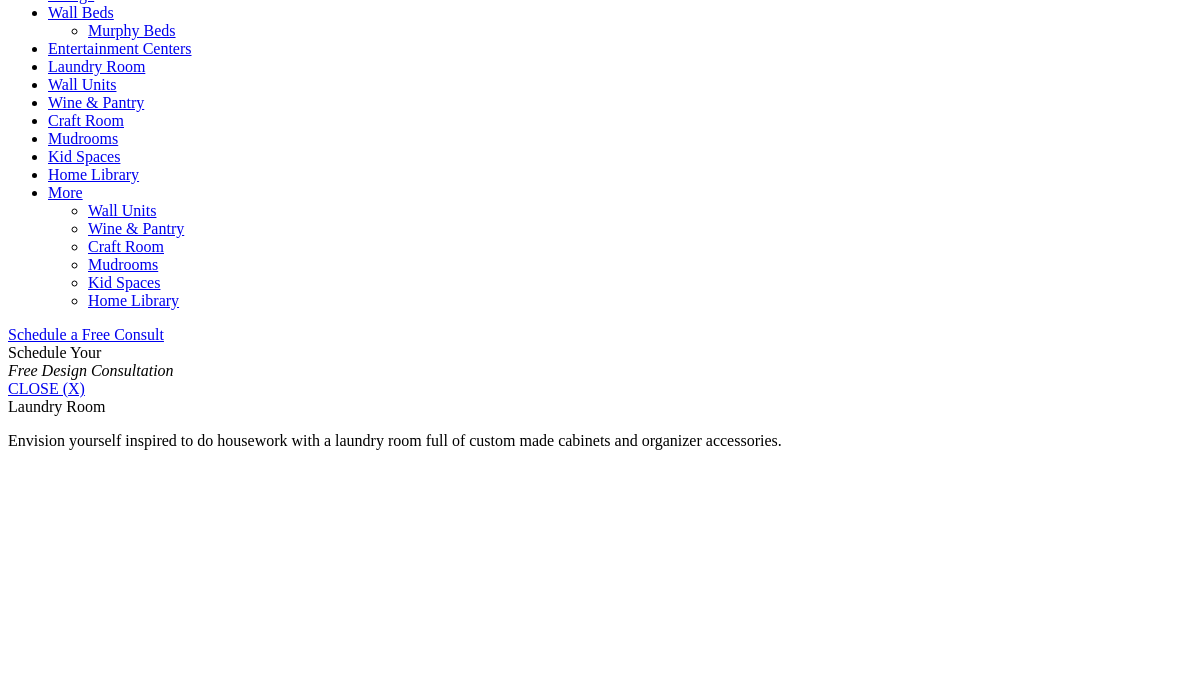 click on "Laundry" at bounding box center [75, 1721] 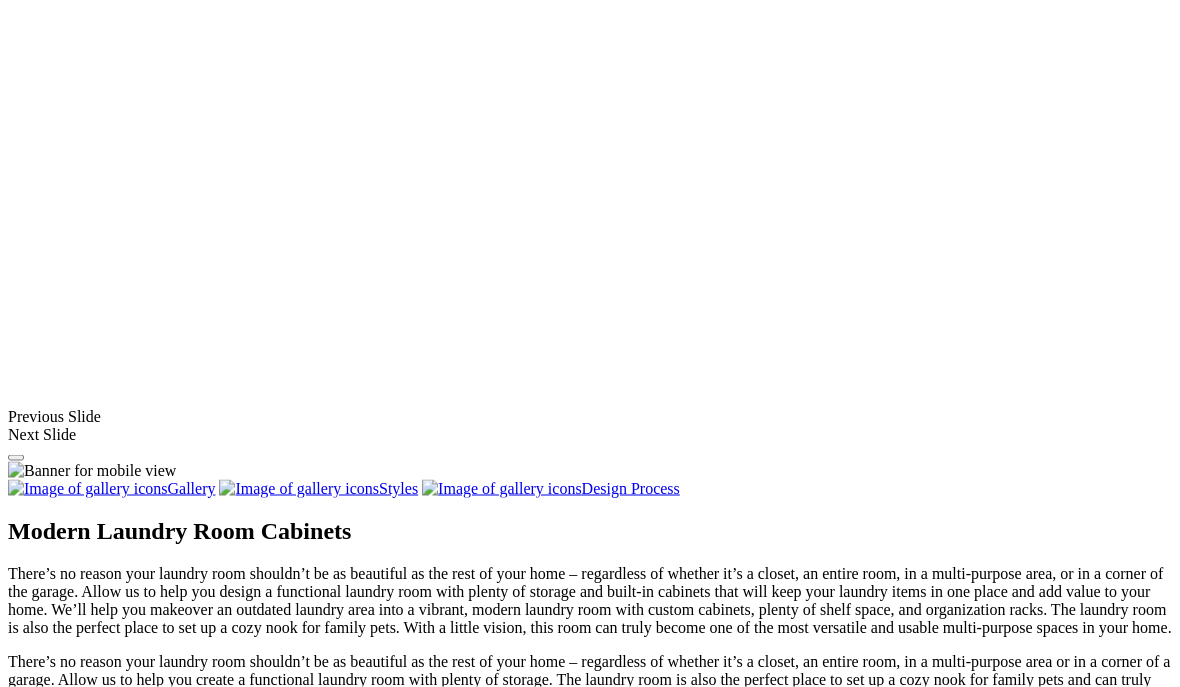 scroll, scrollTop: 1485, scrollLeft: 0, axis: vertical 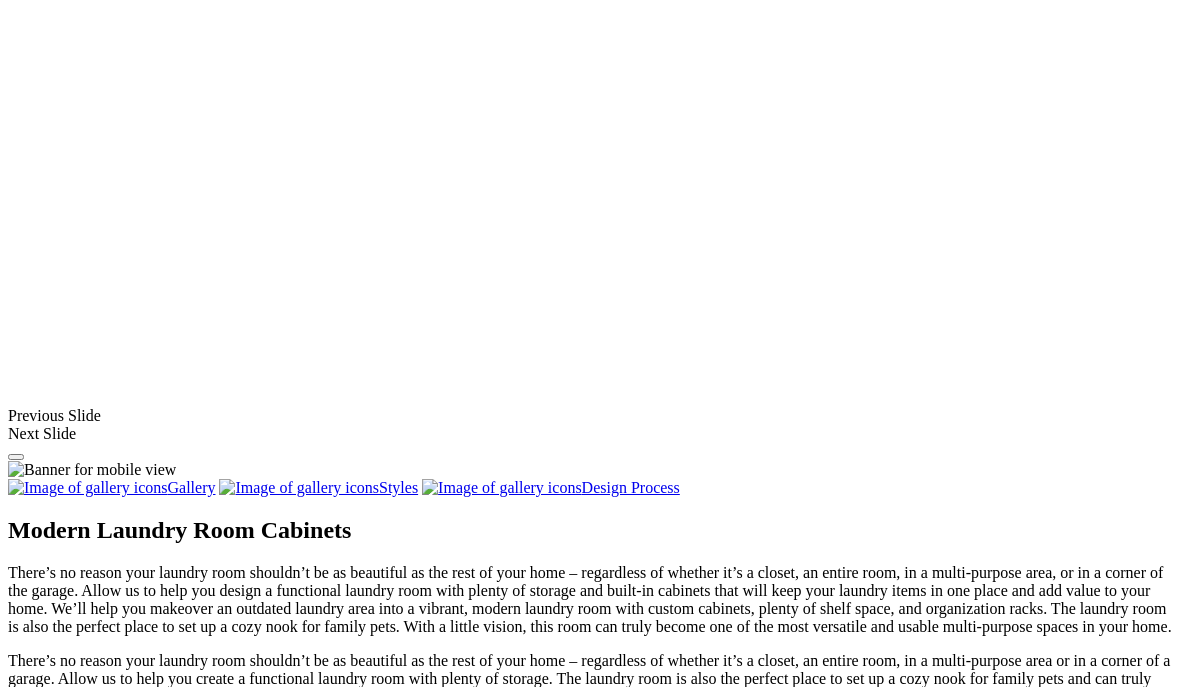 click on "Closet Organizers" at bounding box center [145, -635] 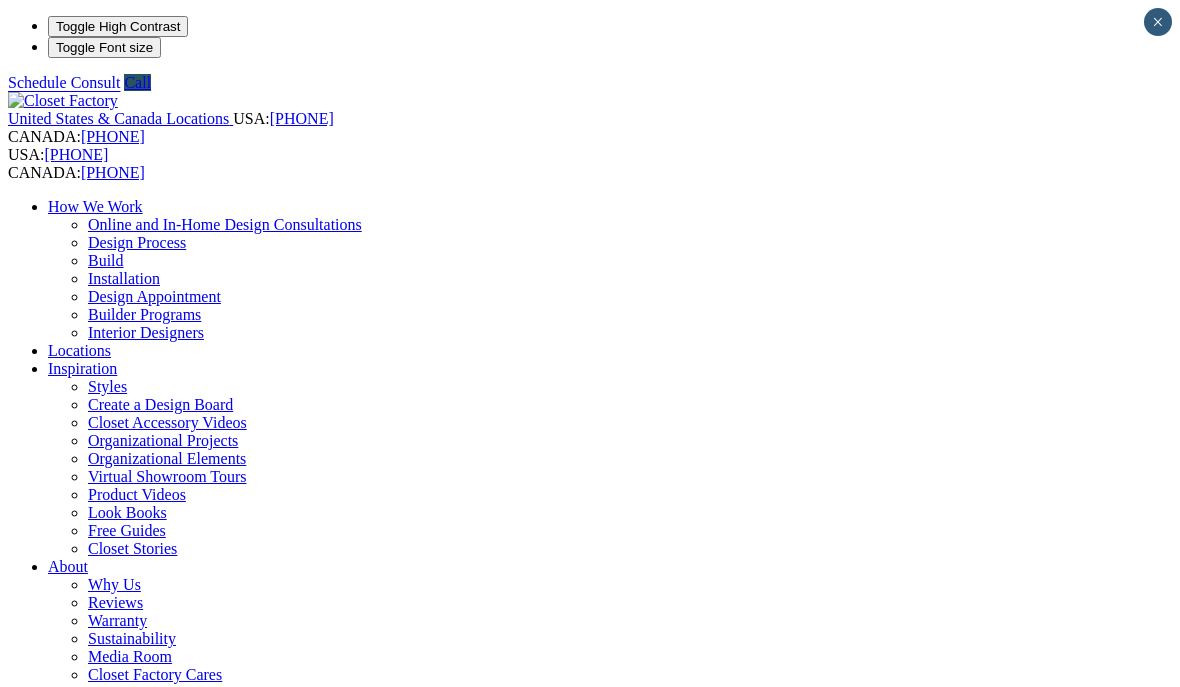 scroll, scrollTop: 0, scrollLeft: 0, axis: both 